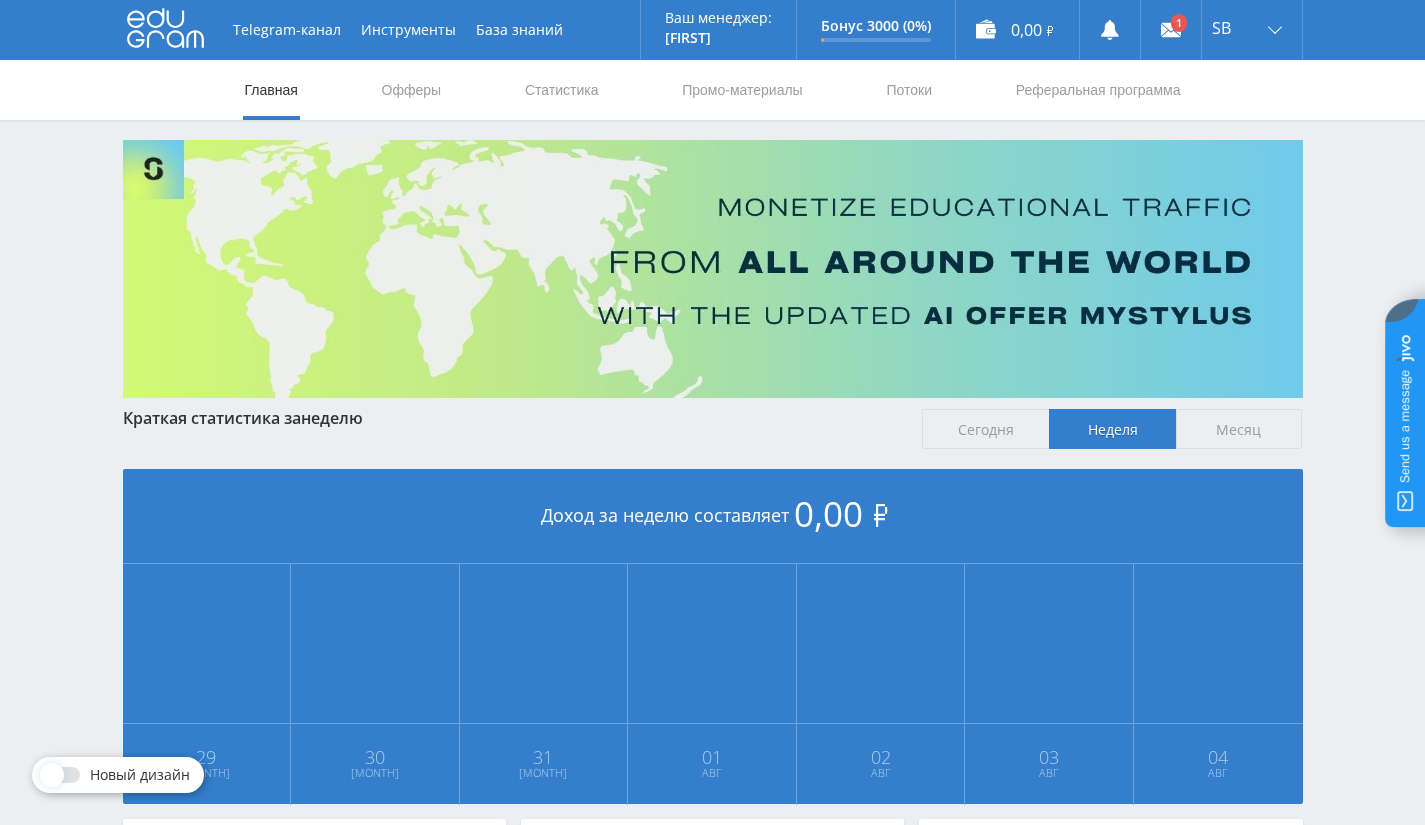 scroll, scrollTop: 0, scrollLeft: 0, axis: both 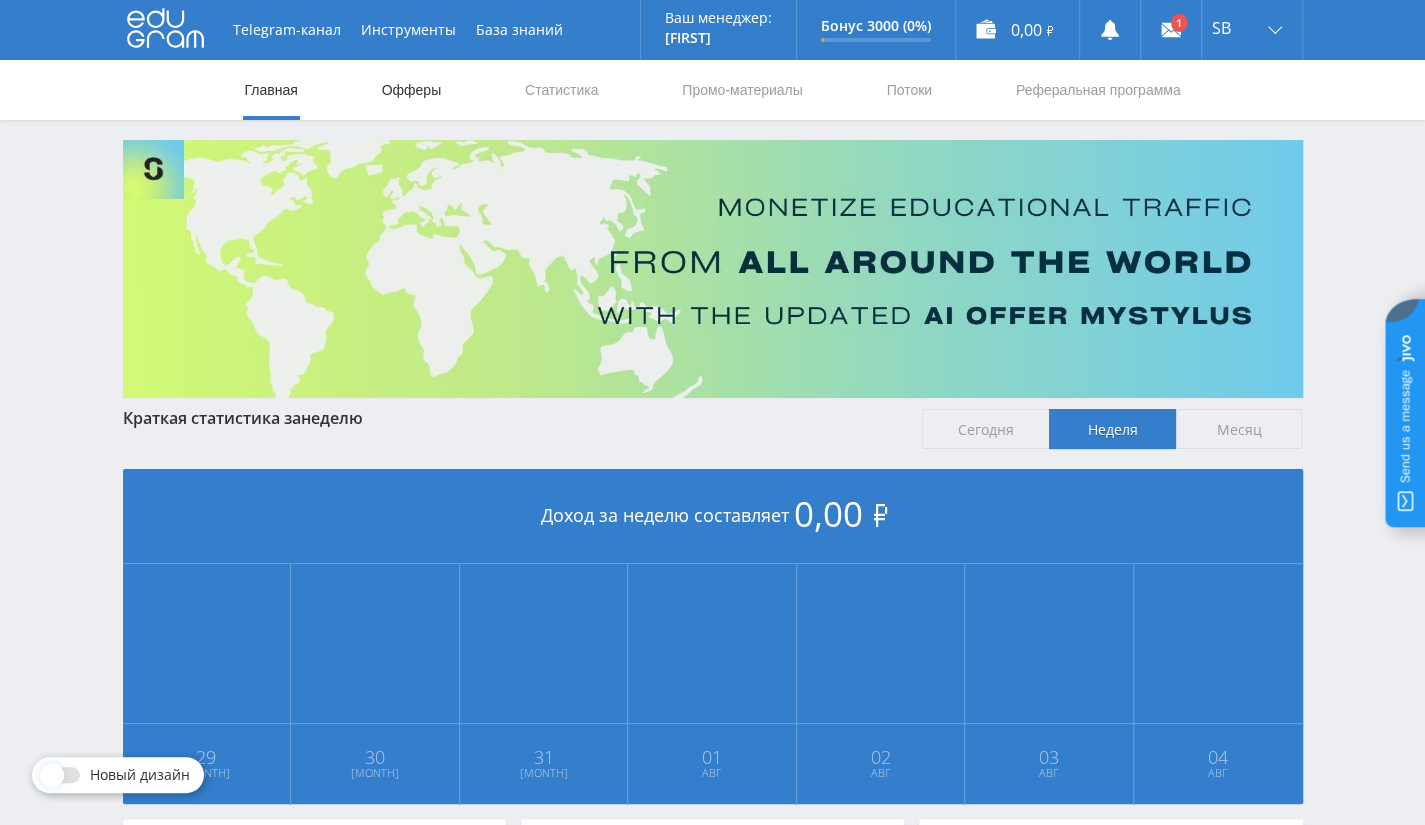 click on "Офферы" at bounding box center [412, 90] 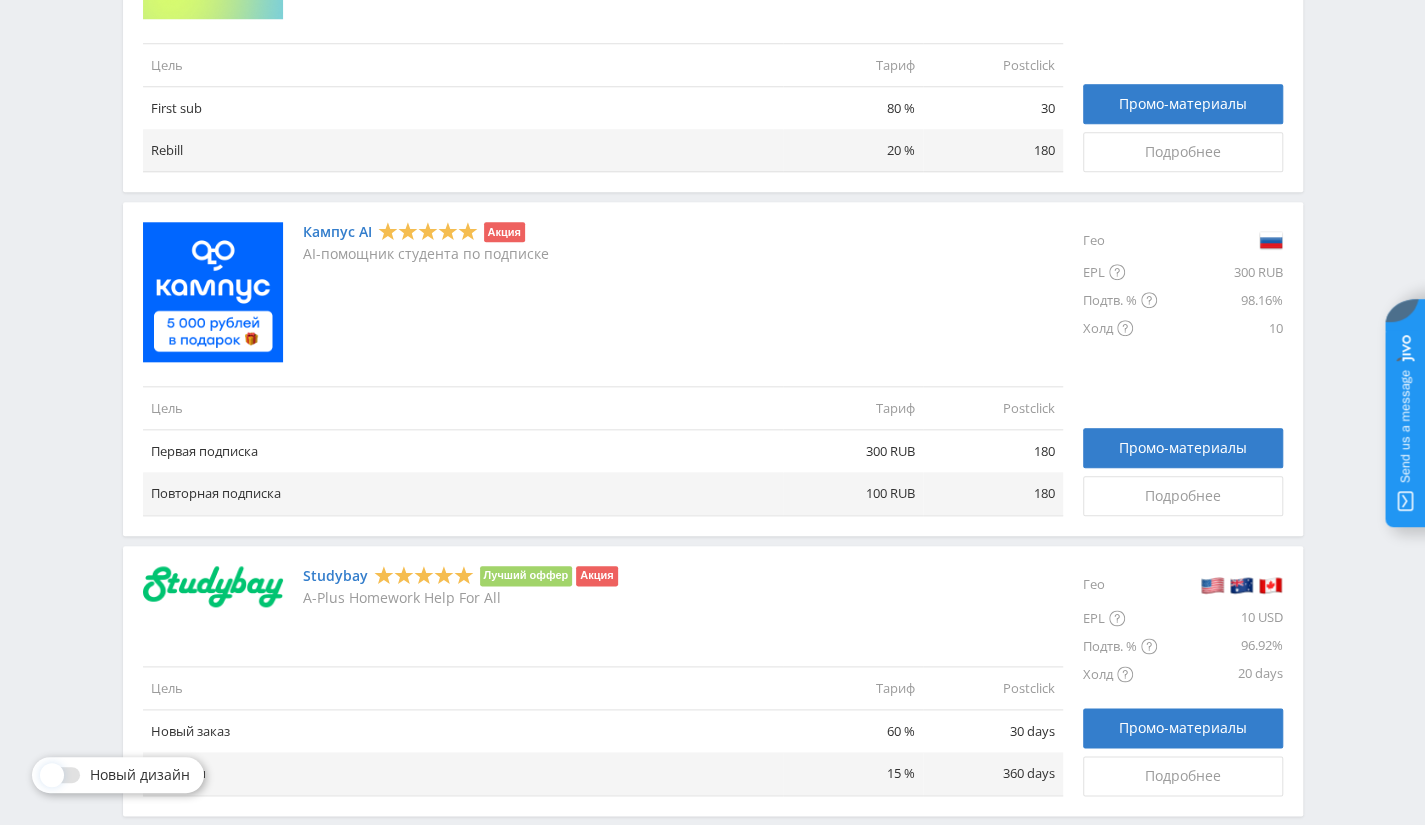 scroll, scrollTop: 870, scrollLeft: 0, axis: vertical 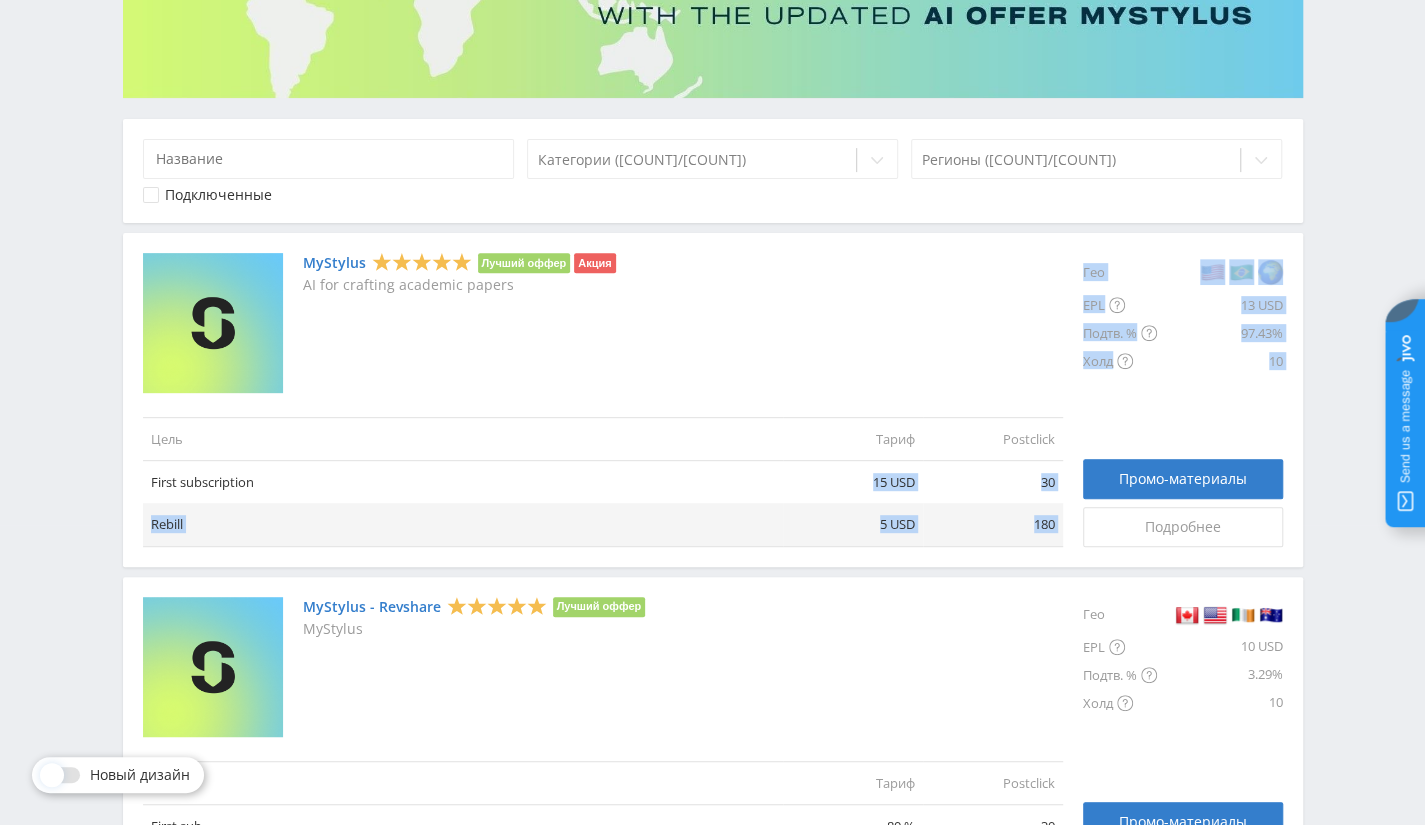 drag, startPoint x: 863, startPoint y: 484, endPoint x: 1081, endPoint y: 515, distance: 220.1931 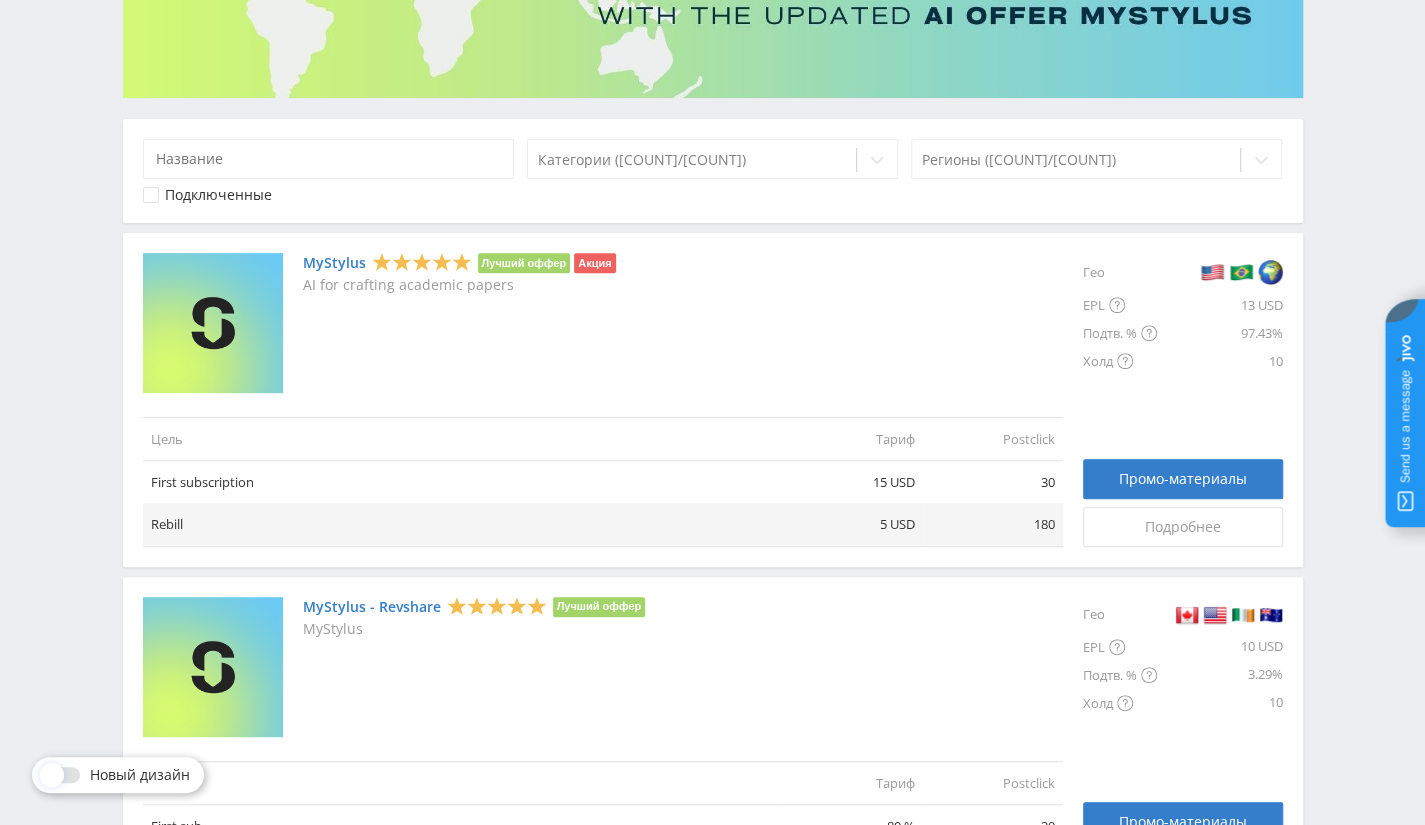 scroll, scrollTop: 0, scrollLeft: 0, axis: both 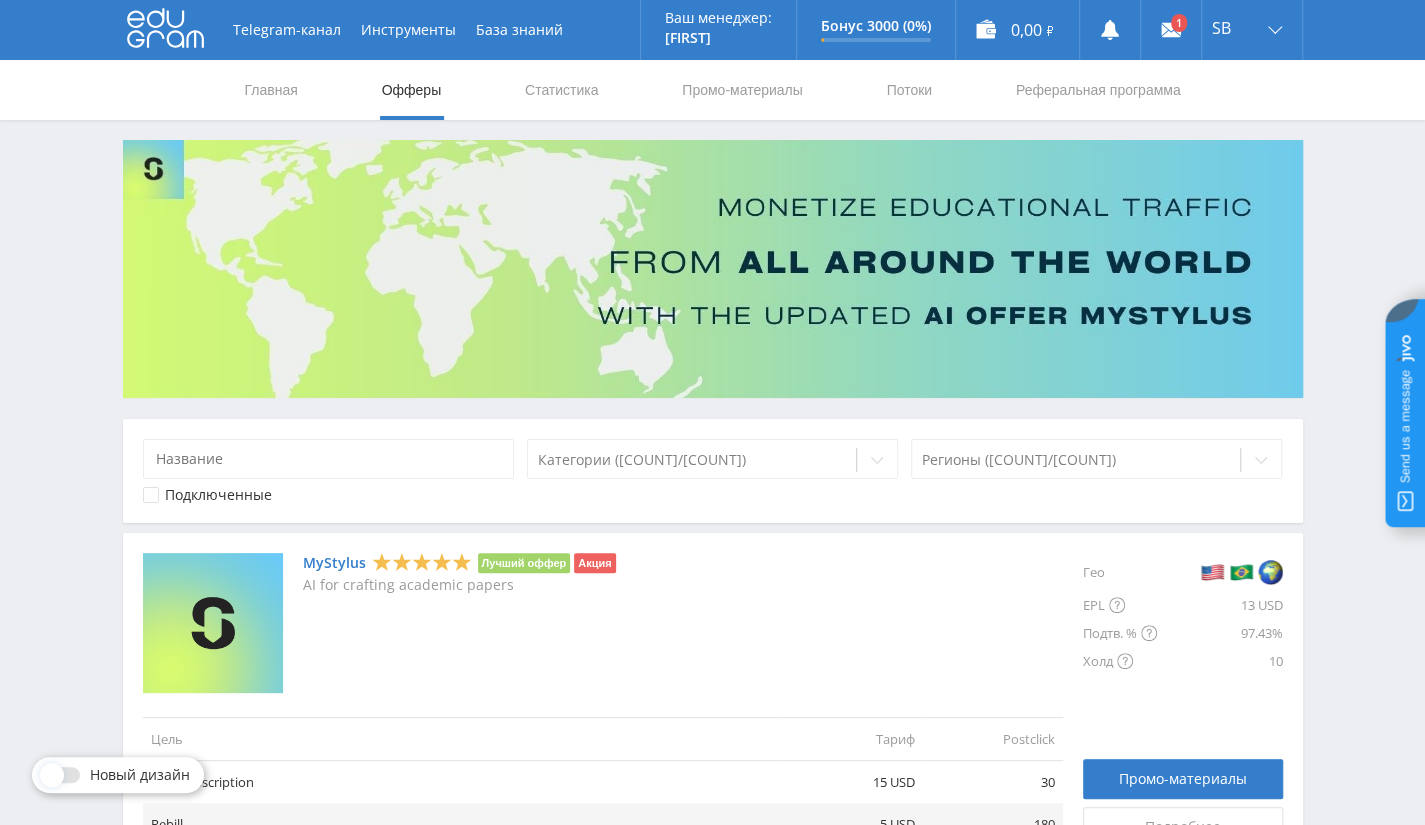 click 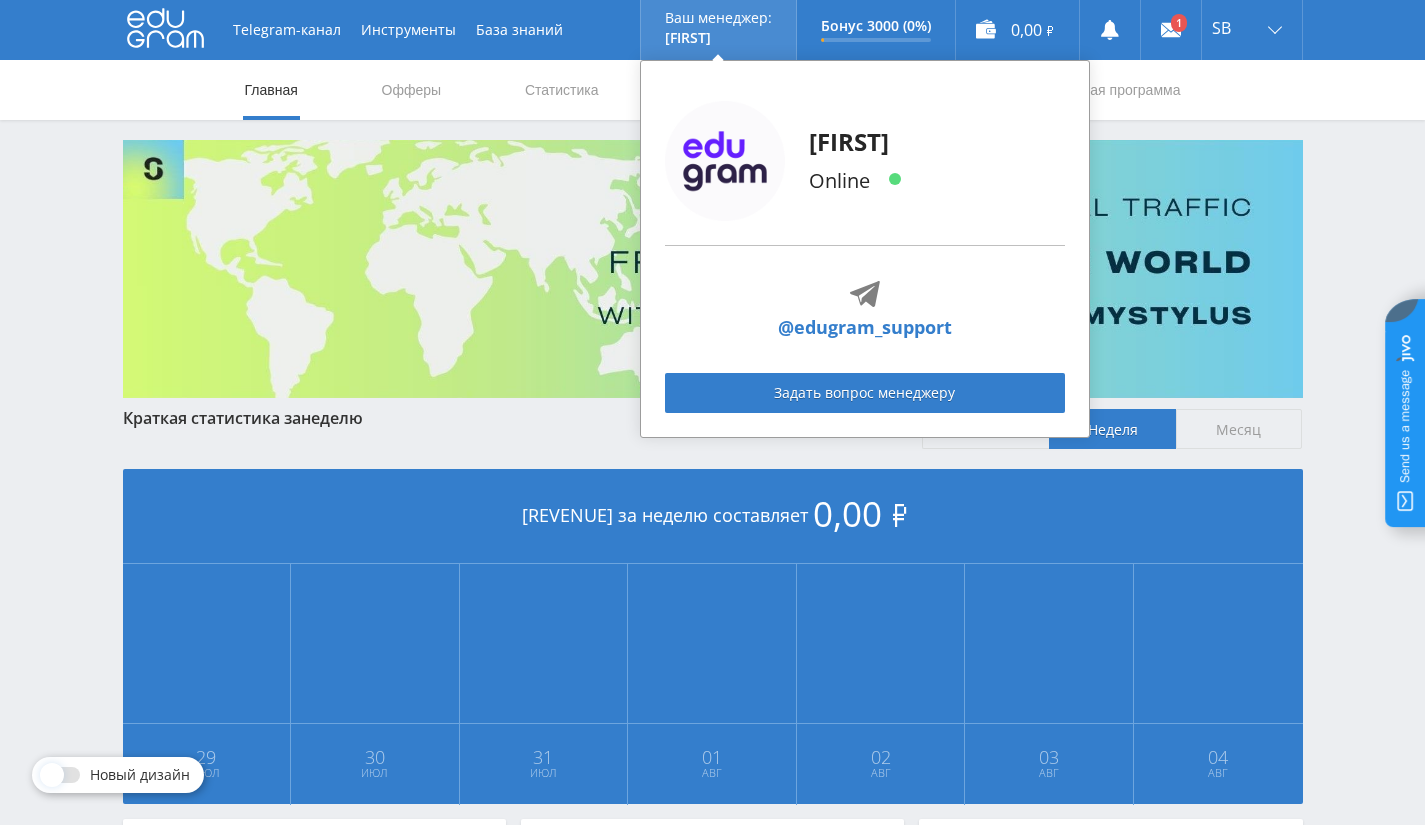 scroll, scrollTop: 0, scrollLeft: 0, axis: both 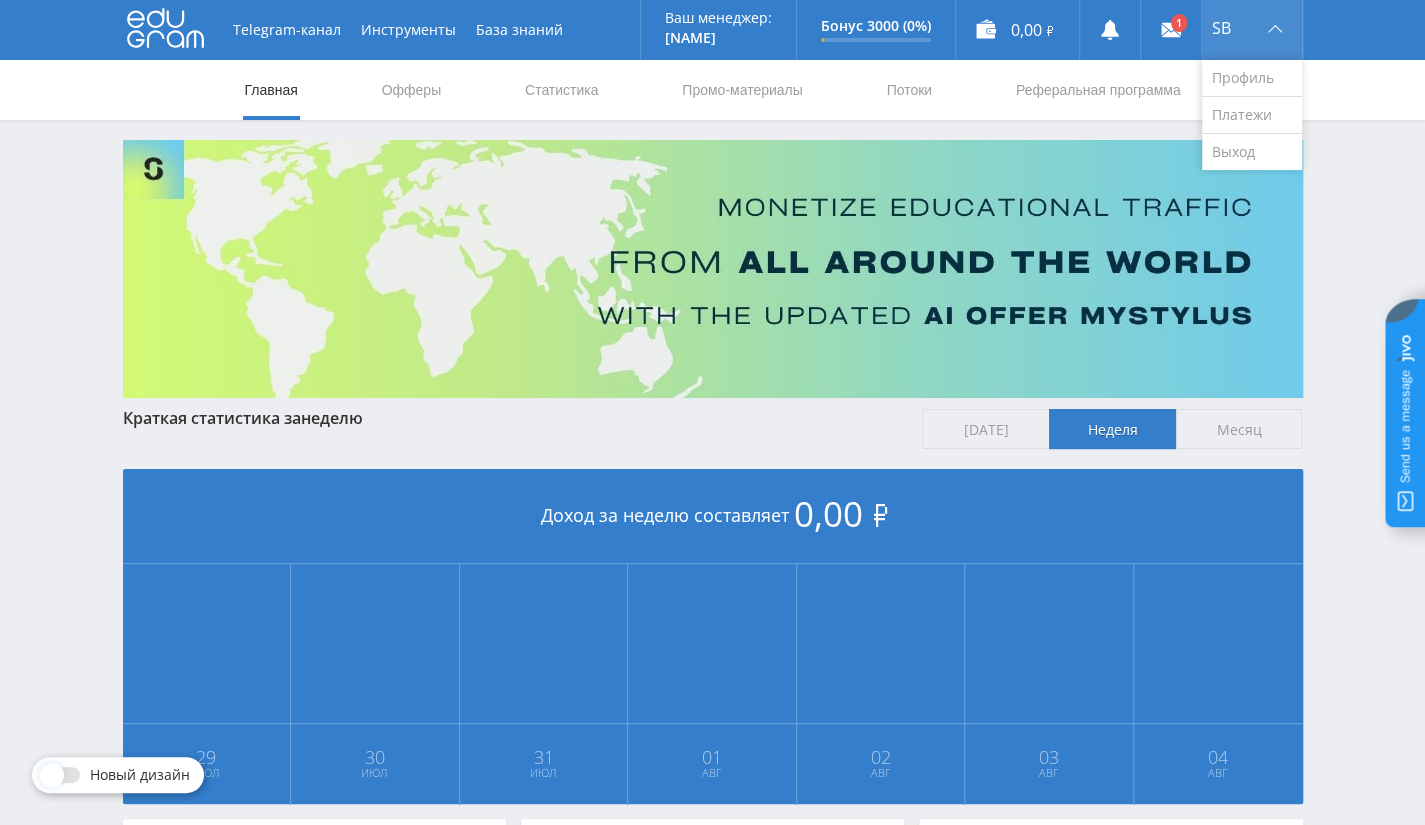 click on "SB" at bounding box center (1252, 30) 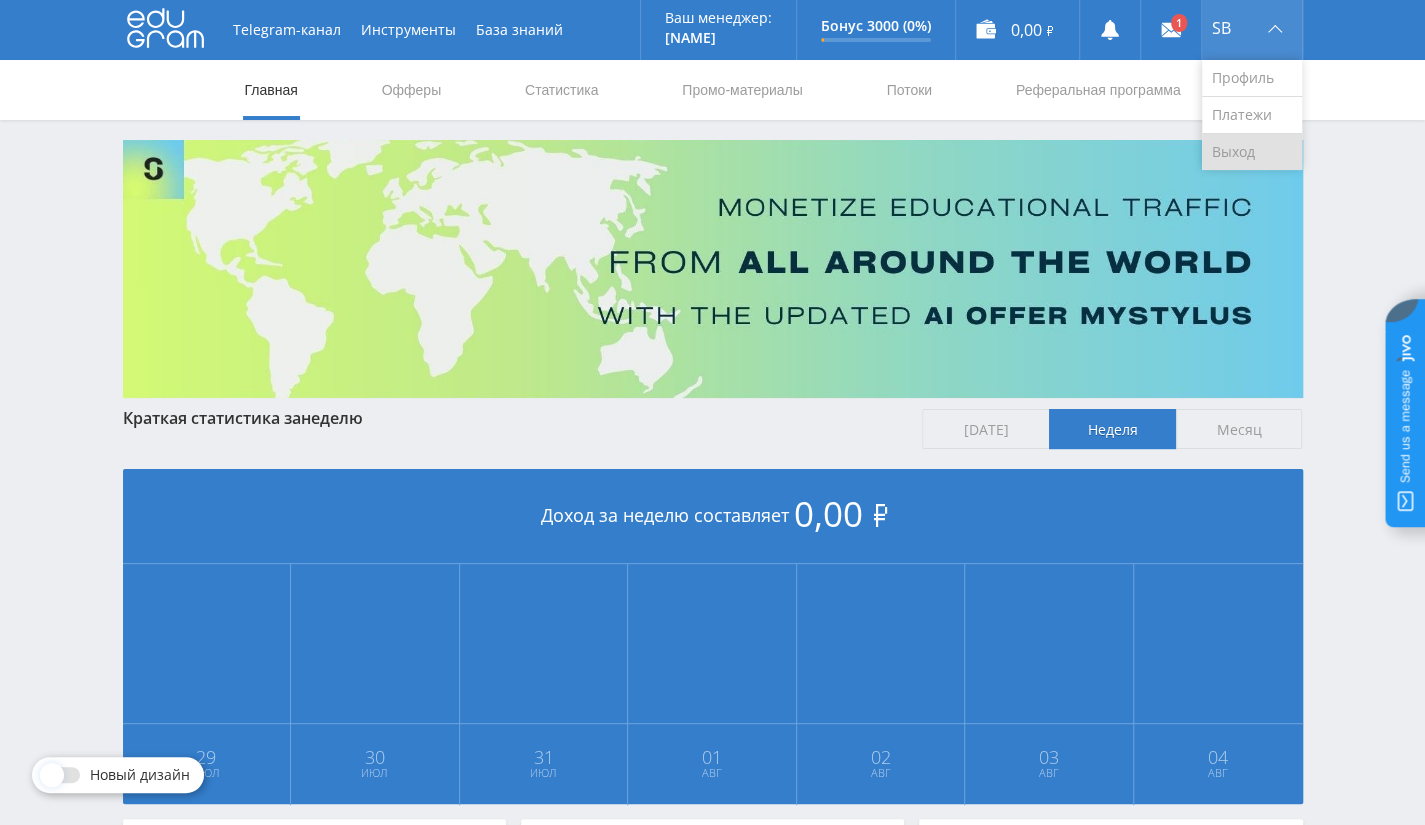 click on "Выход" at bounding box center (1252, 152) 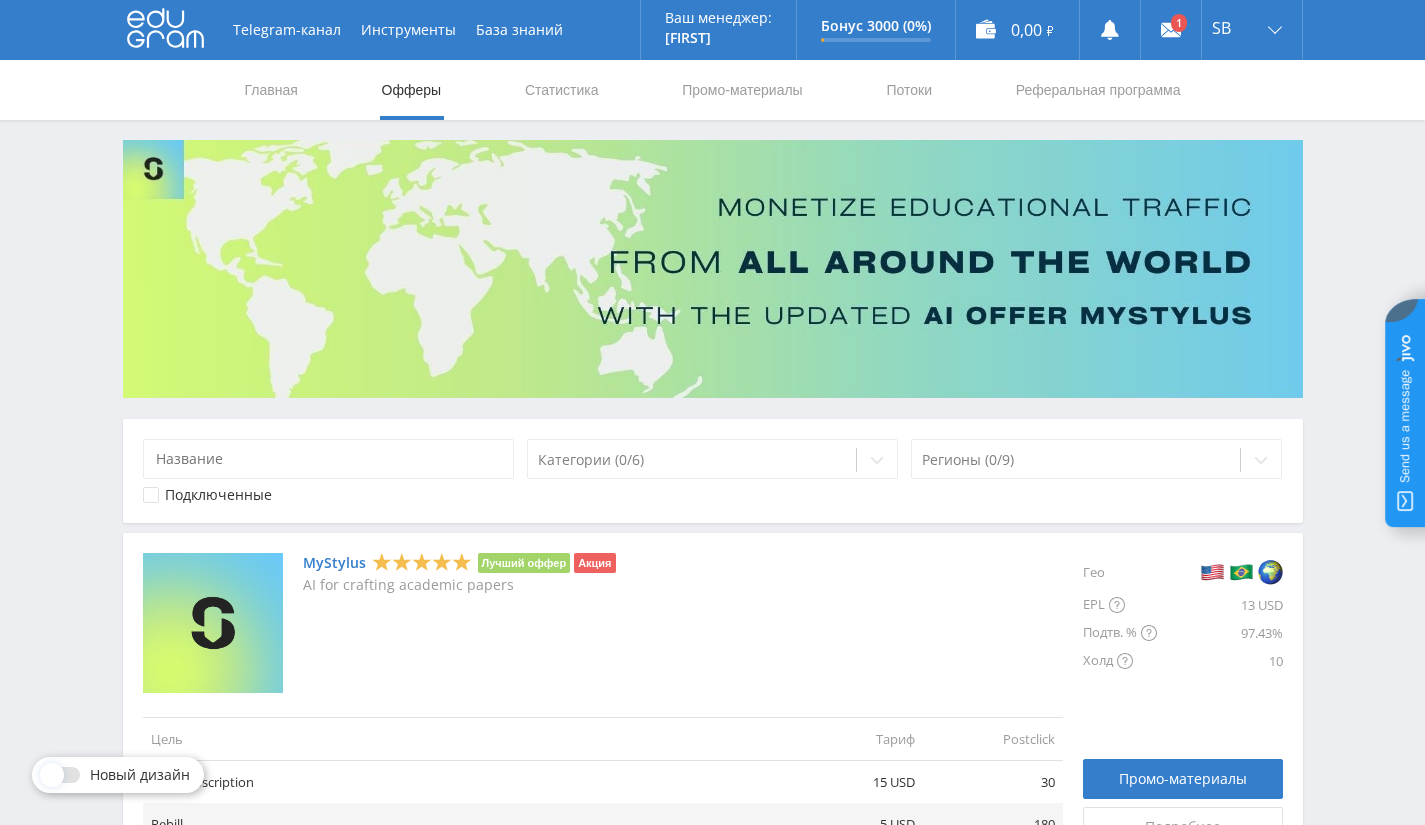 scroll, scrollTop: 0, scrollLeft: 0, axis: both 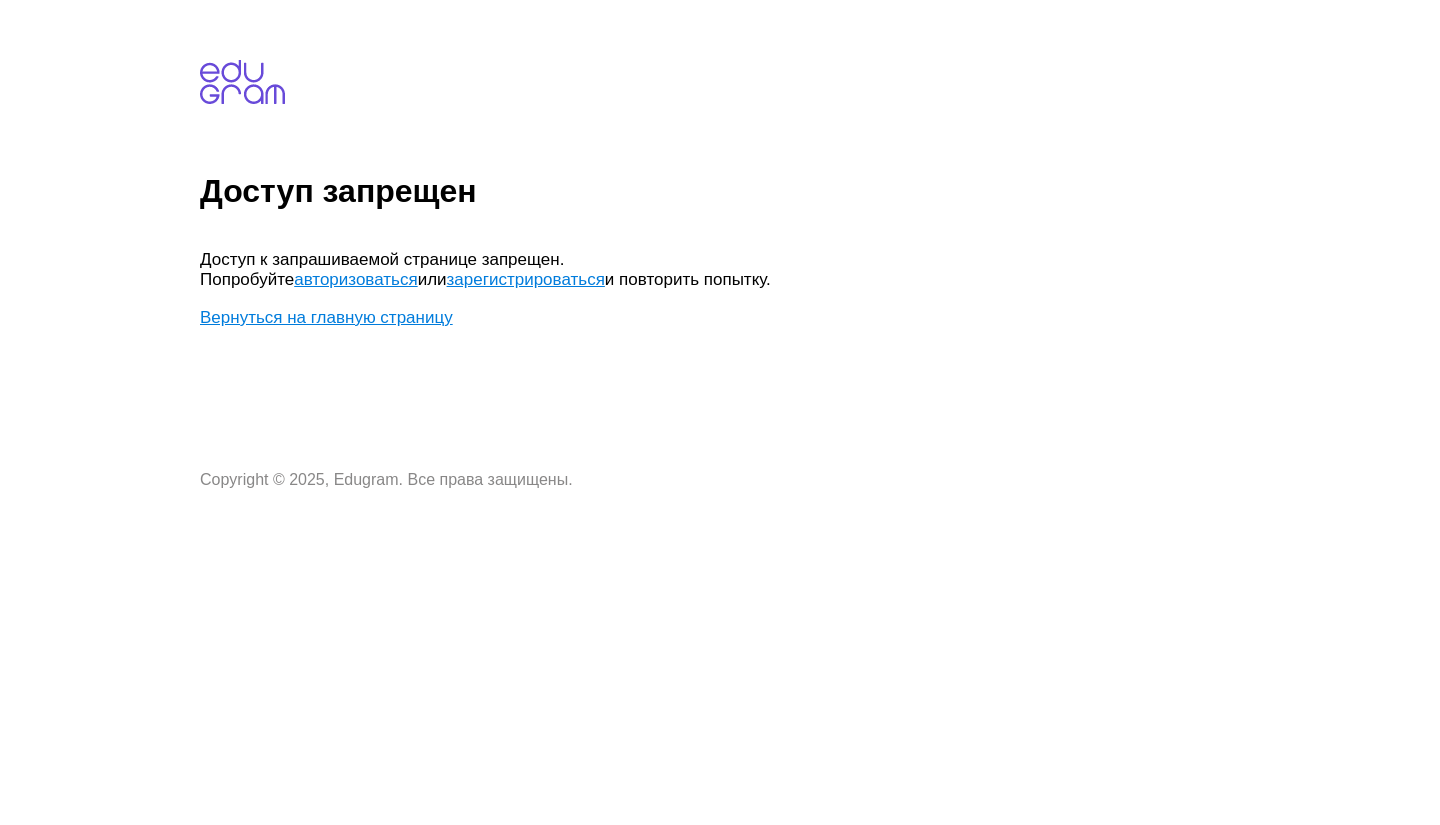 click on "зарегистрироваться" at bounding box center (526, 279) 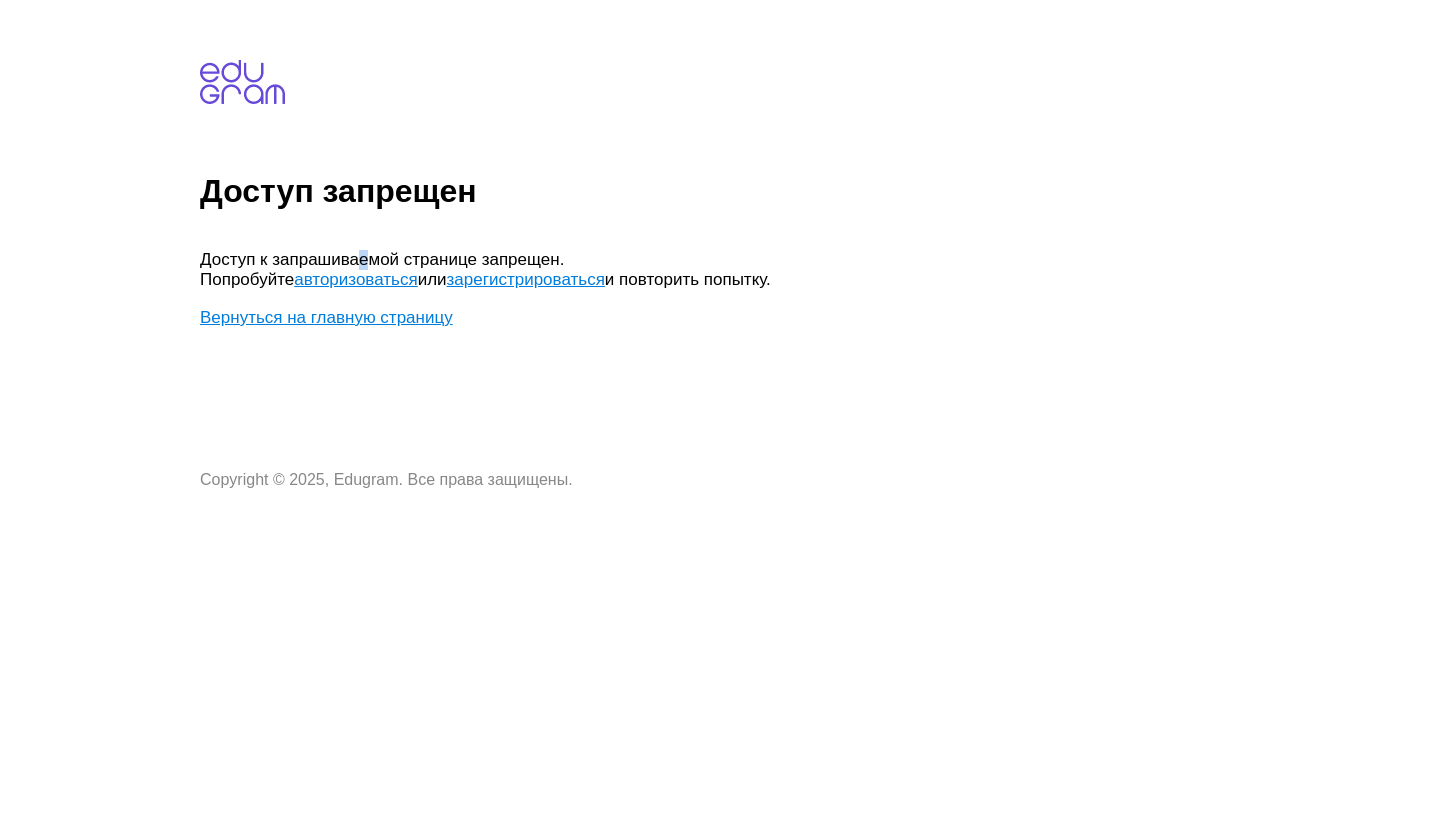 click on "зарегистрироваться" at bounding box center [526, 279] 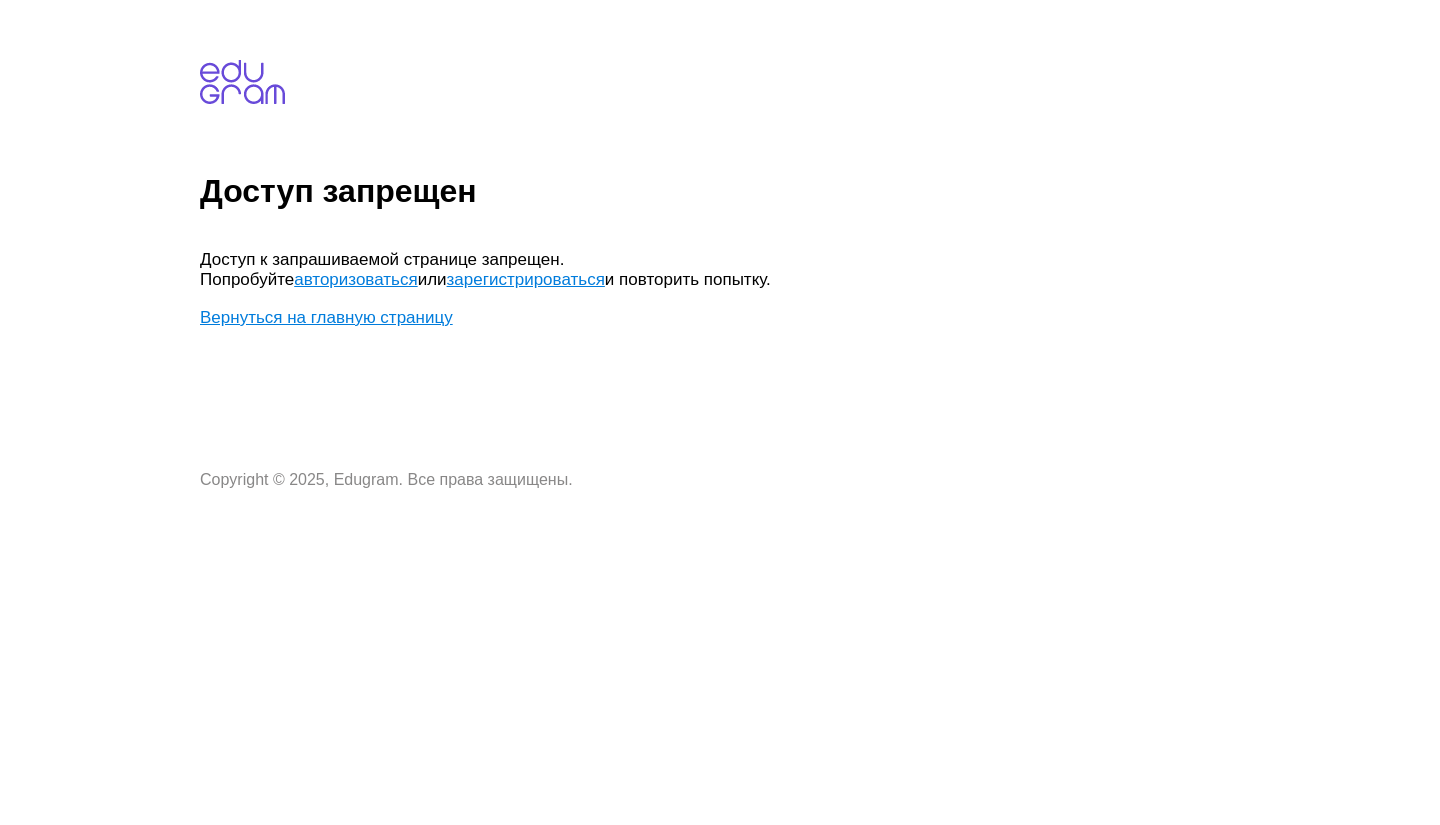 scroll, scrollTop: 0, scrollLeft: 0, axis: both 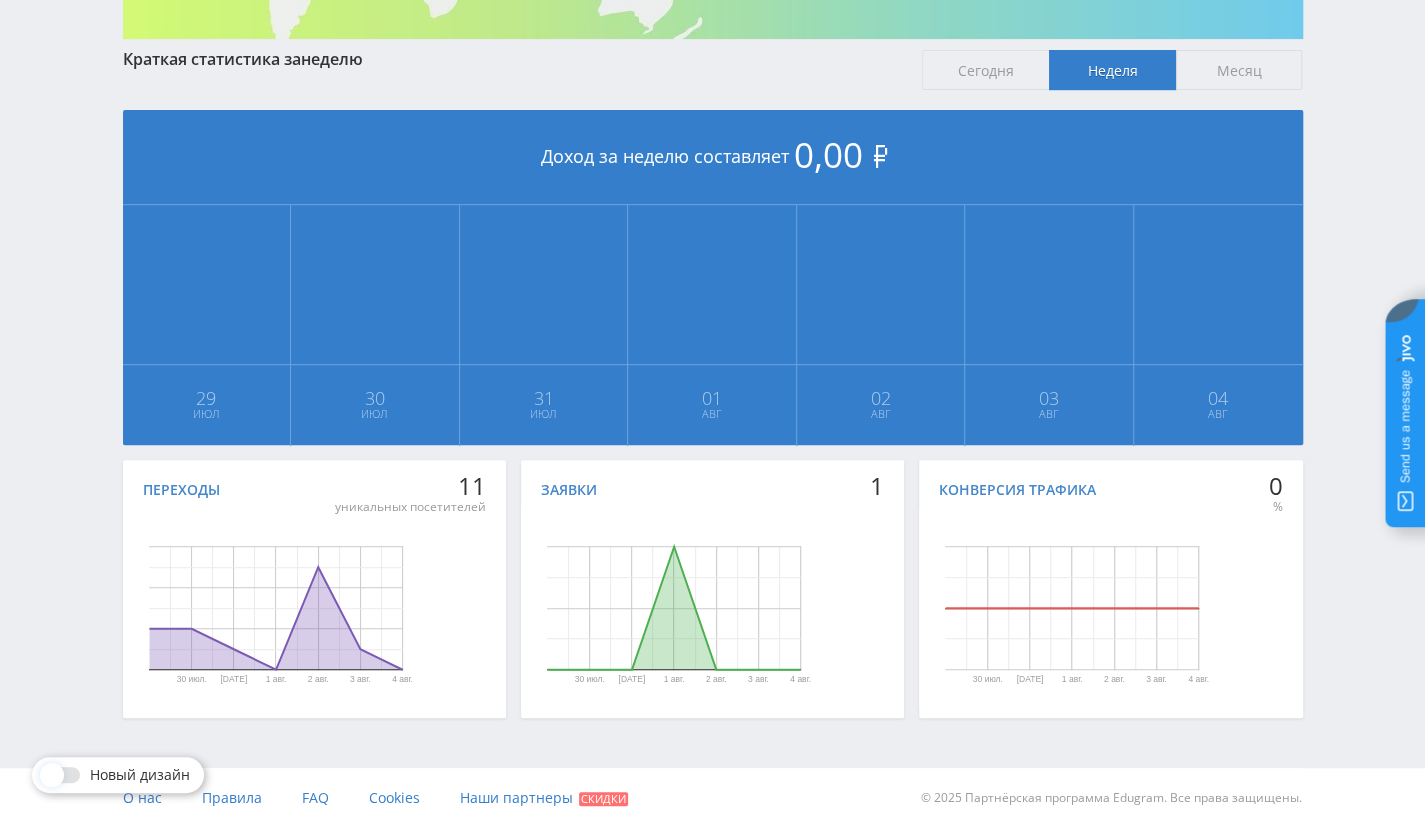 click on "Месяц" at bounding box center [1239, 70] 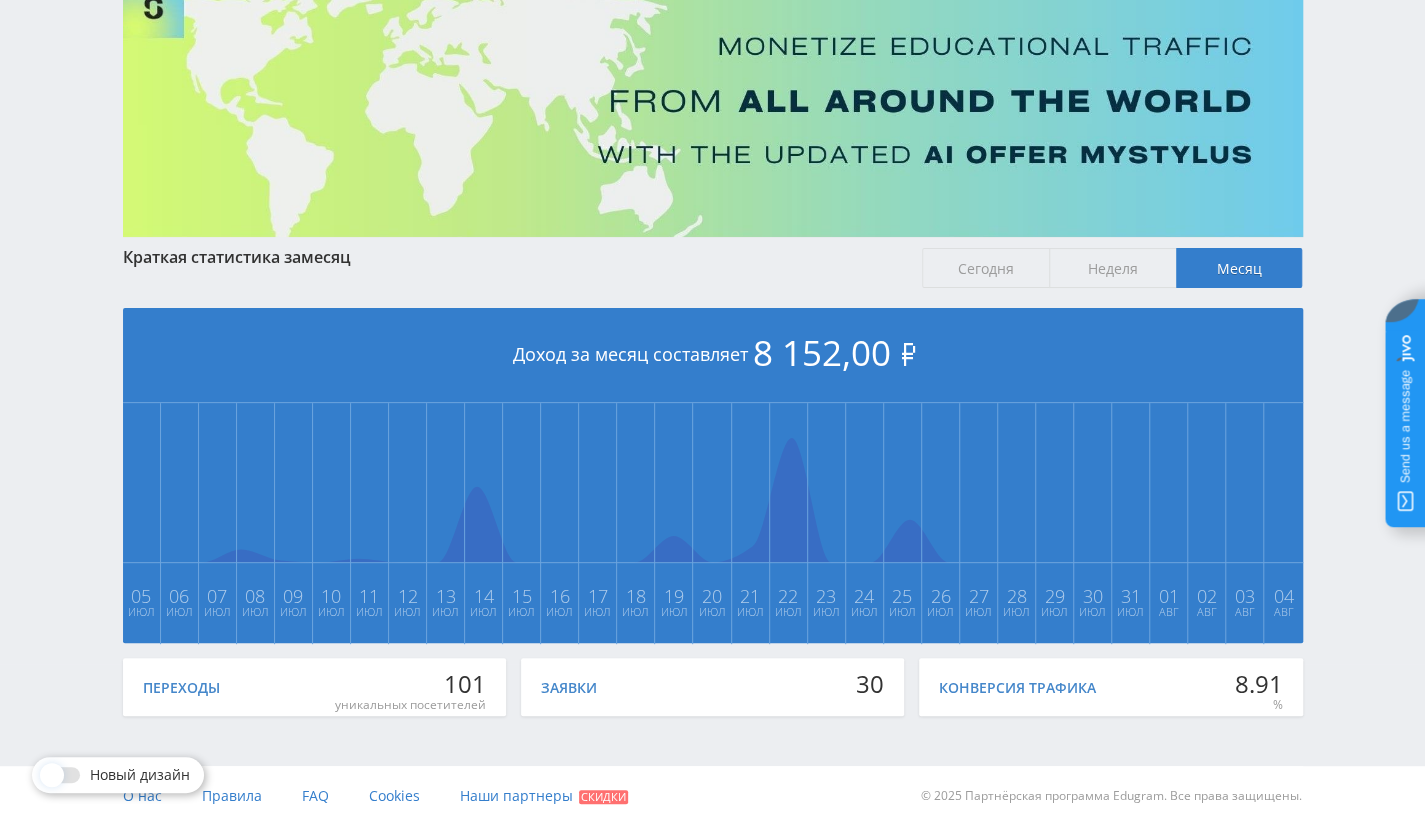 scroll, scrollTop: 359, scrollLeft: 0, axis: vertical 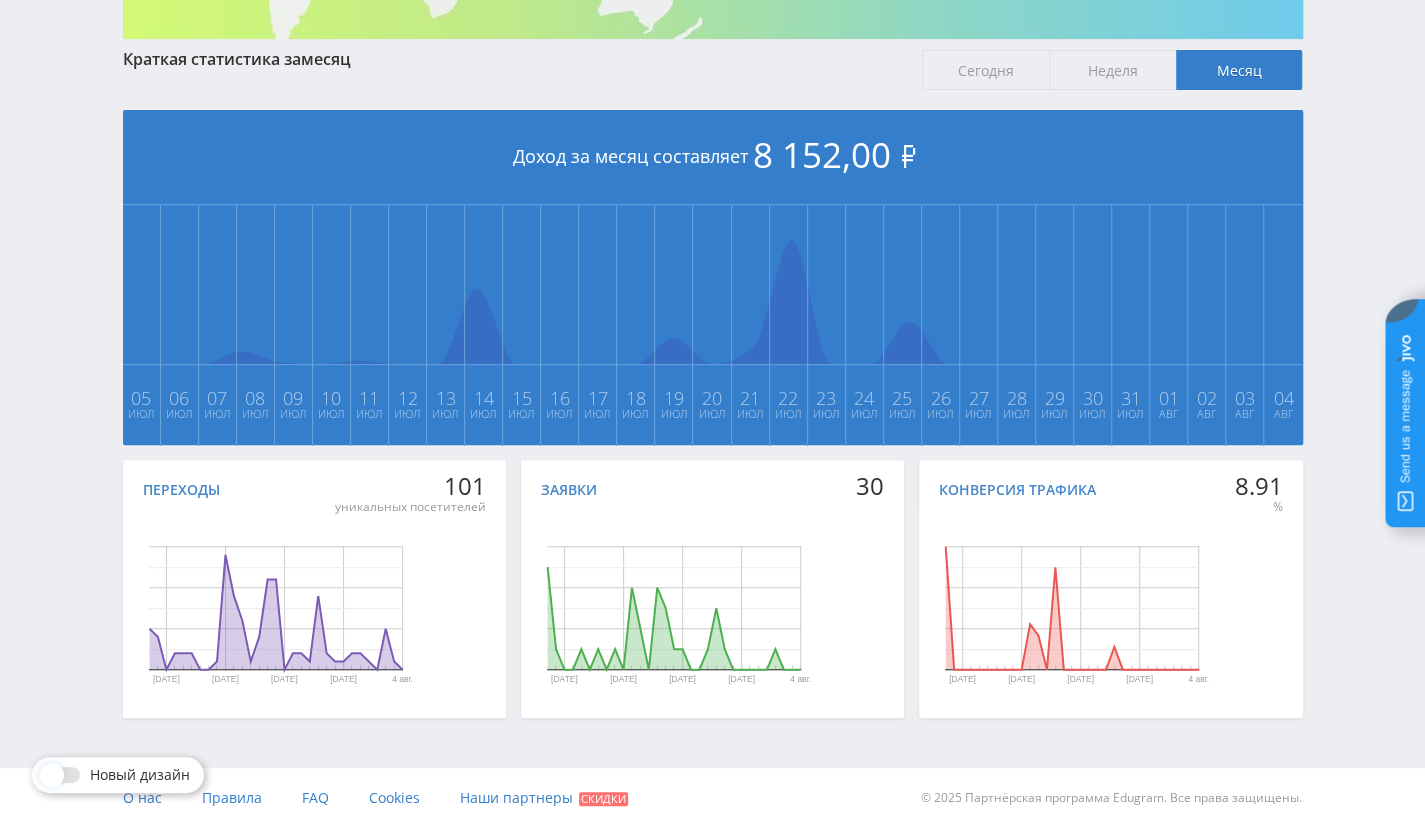 click on "8 152,00 ₽" at bounding box center (835, 154) 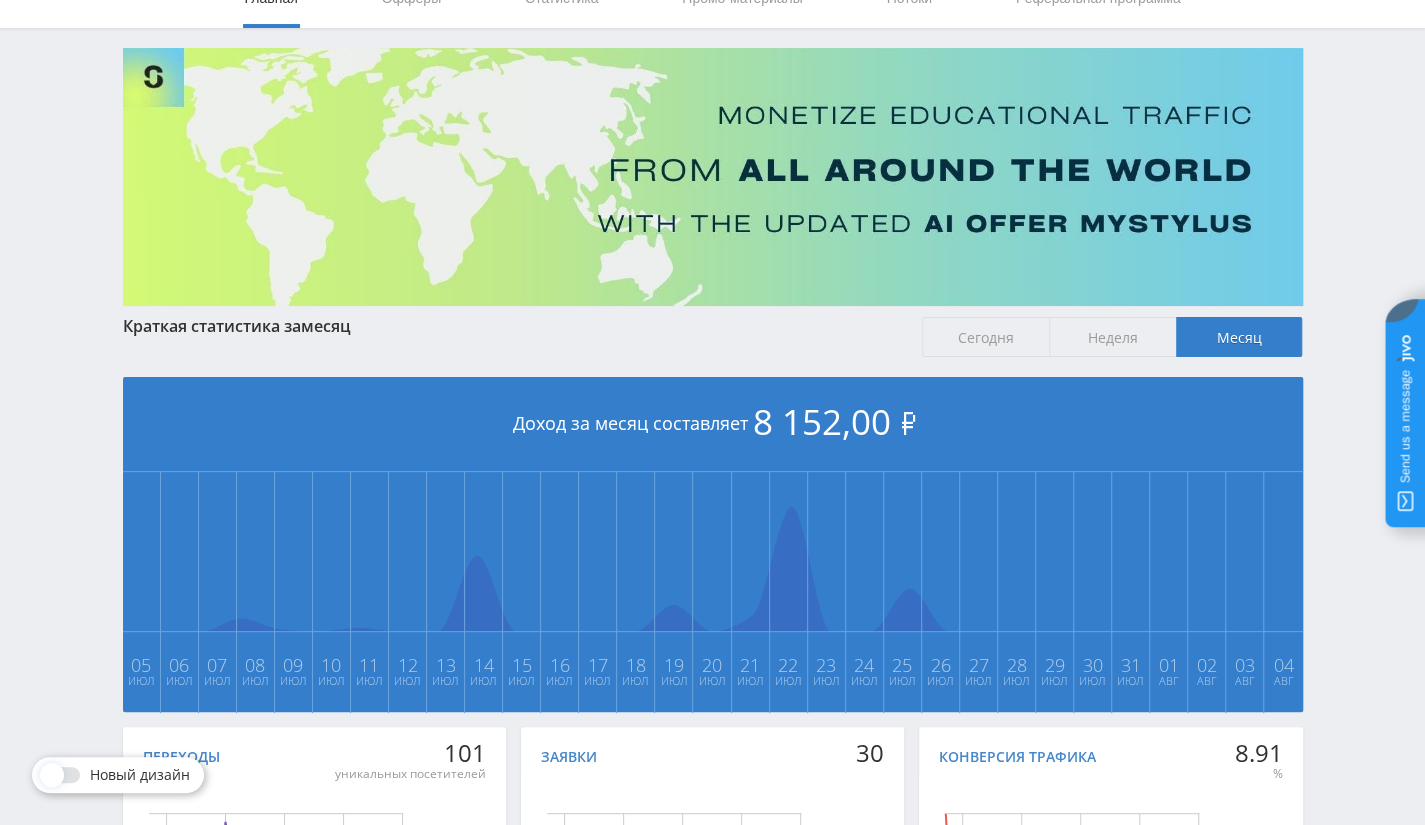 scroll, scrollTop: 361, scrollLeft: 0, axis: vertical 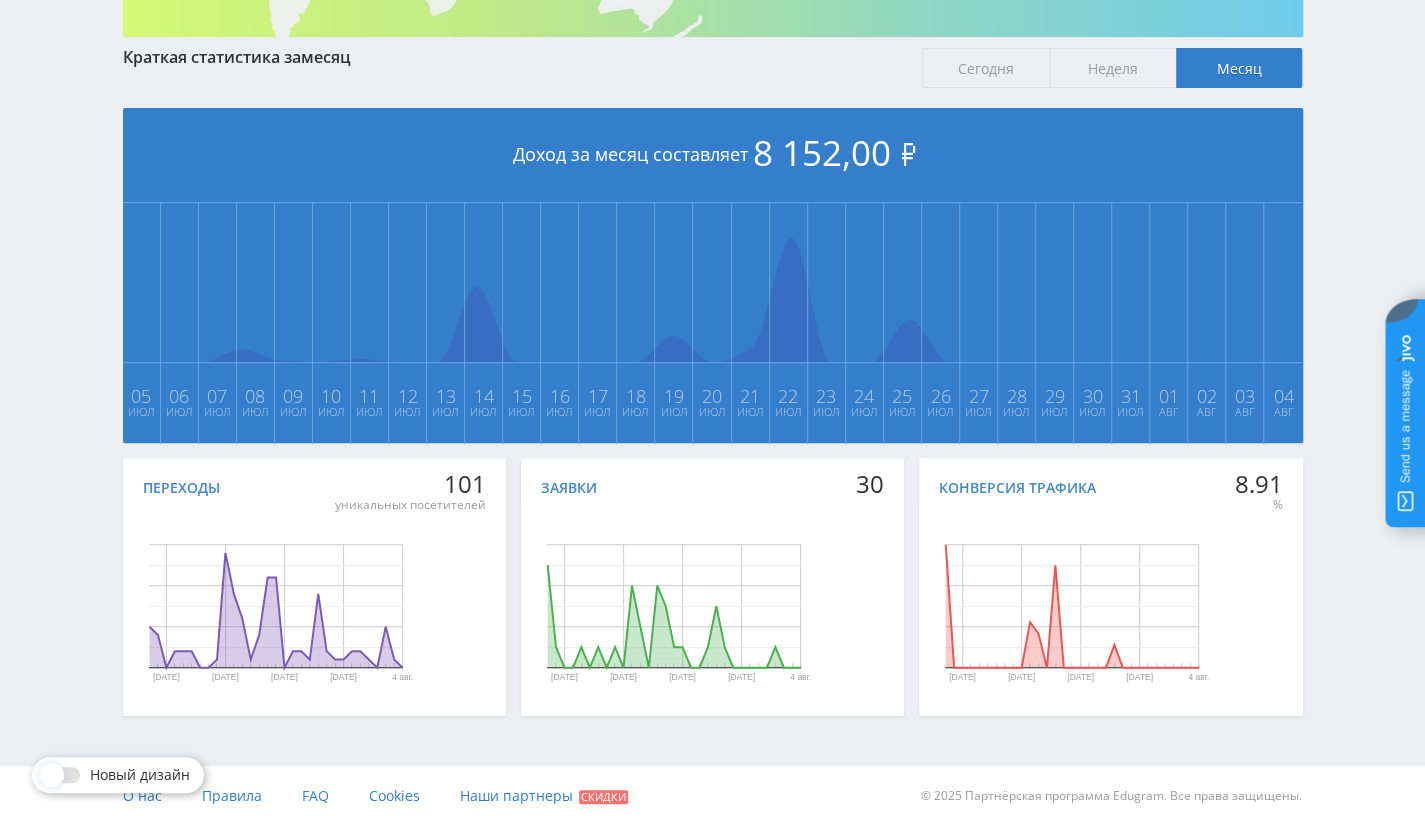 drag, startPoint x: 1130, startPoint y: 7, endPoint x: 706, endPoint y: 75, distance: 429.4182 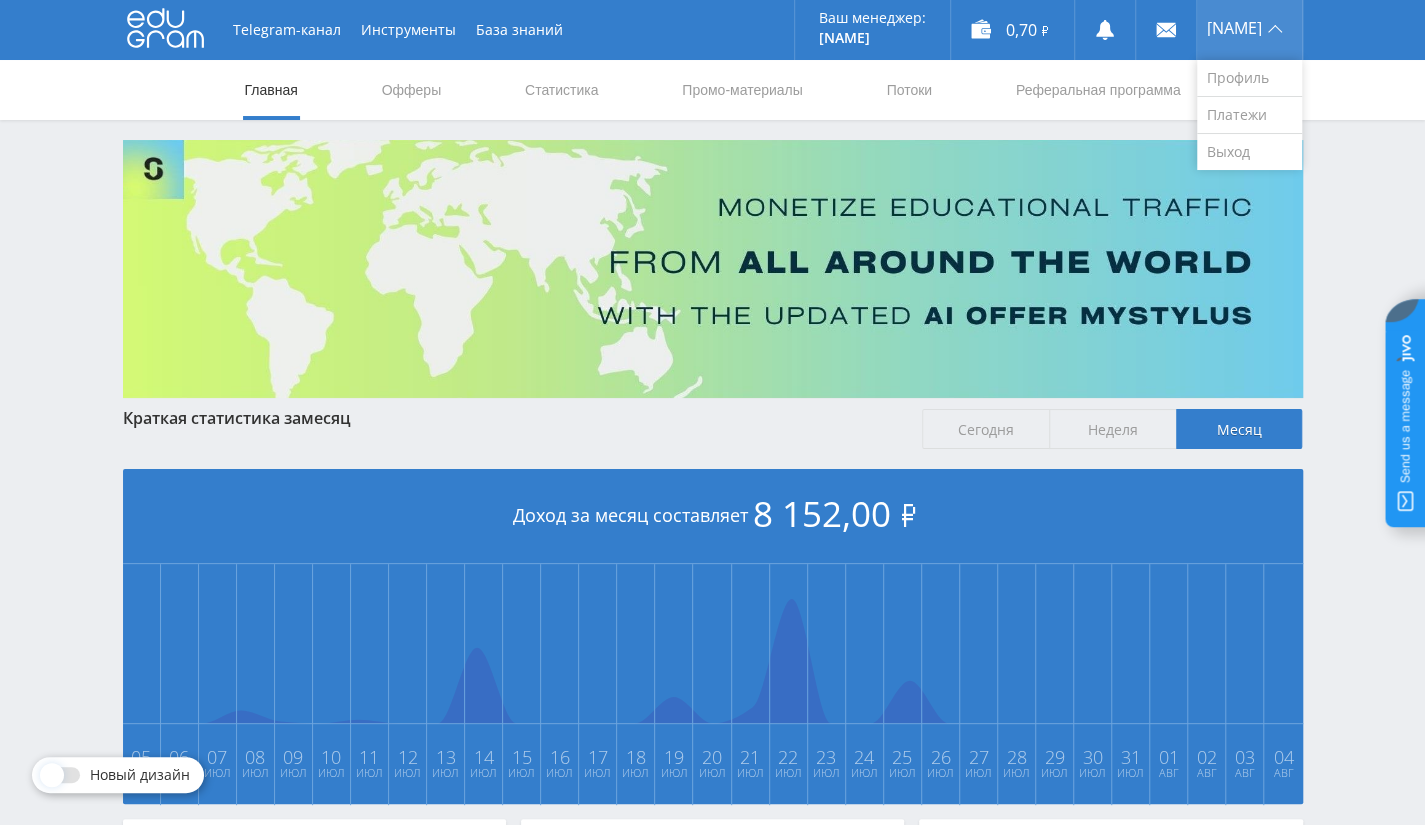 click on "Марат" at bounding box center (1249, 30) 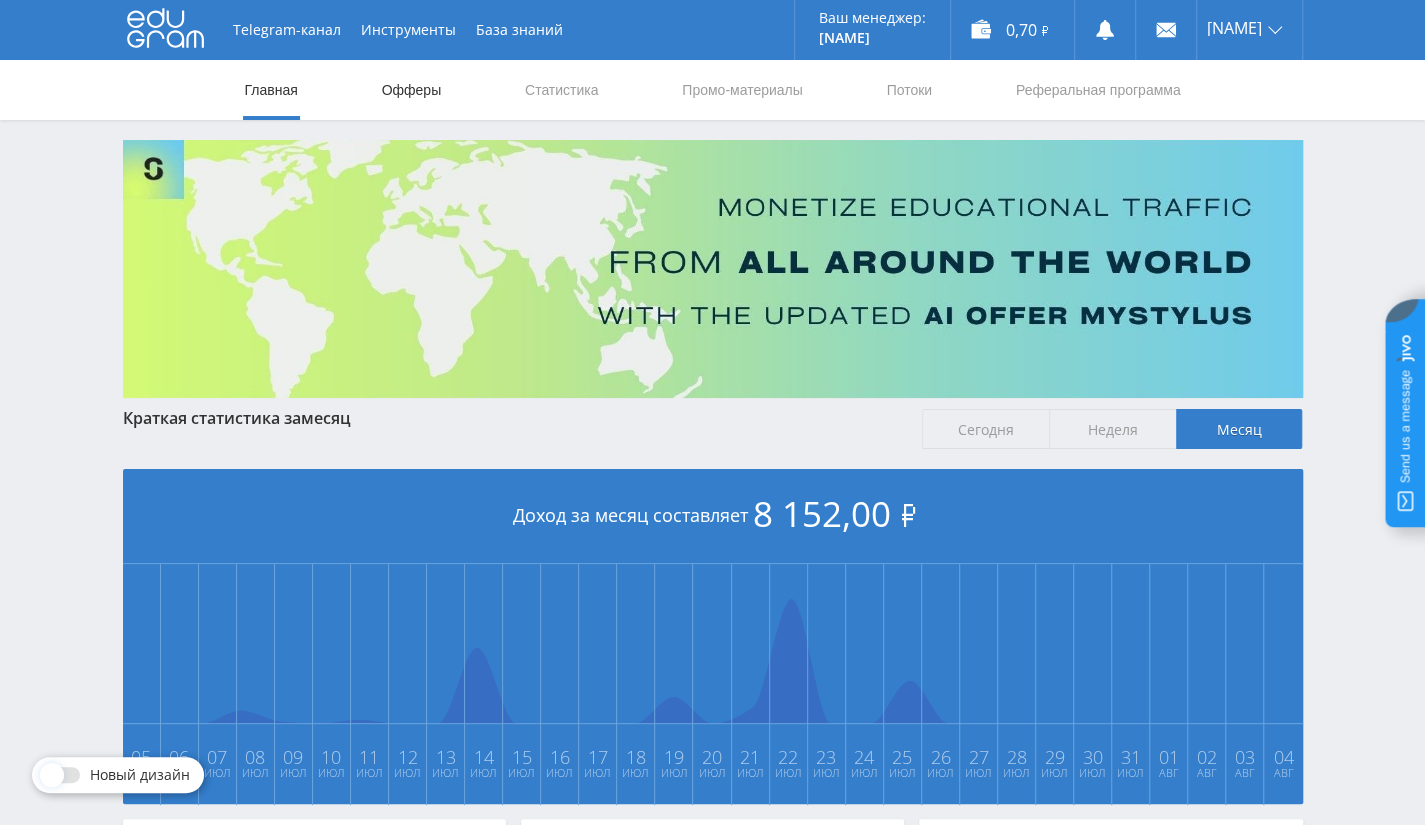 click on "Офферы" at bounding box center (412, 90) 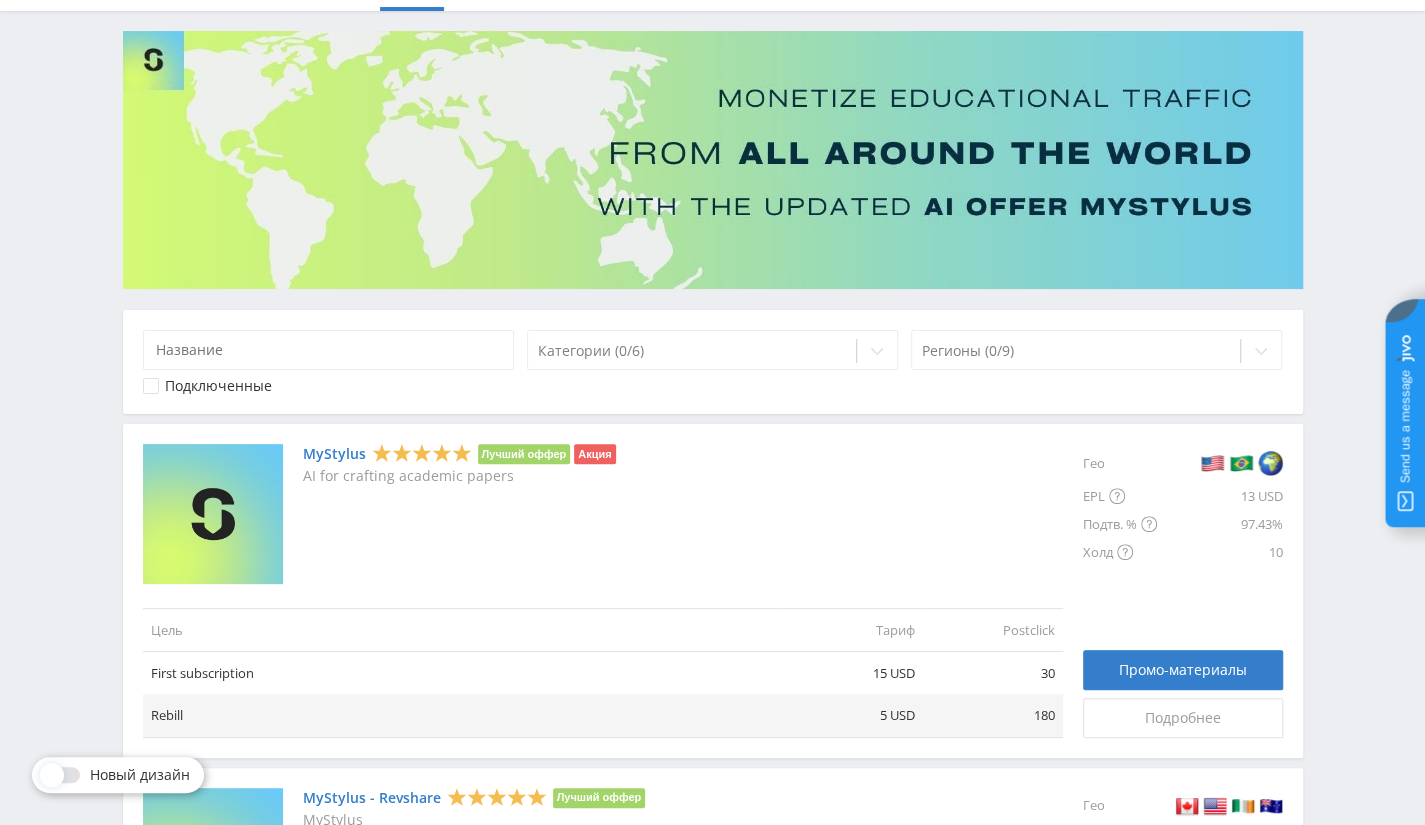 scroll, scrollTop: 0, scrollLeft: 0, axis: both 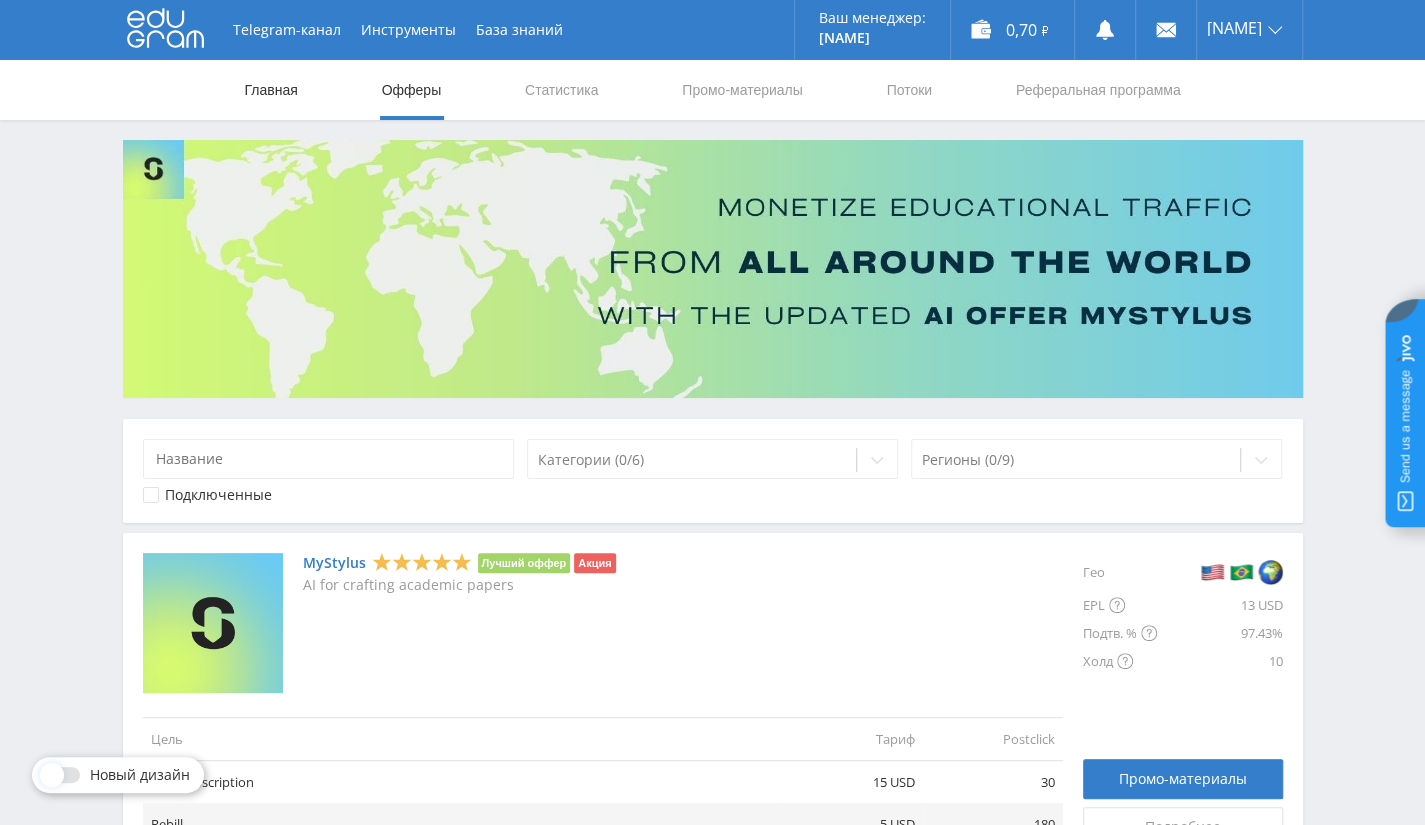 click on "Главная" at bounding box center [271, 90] 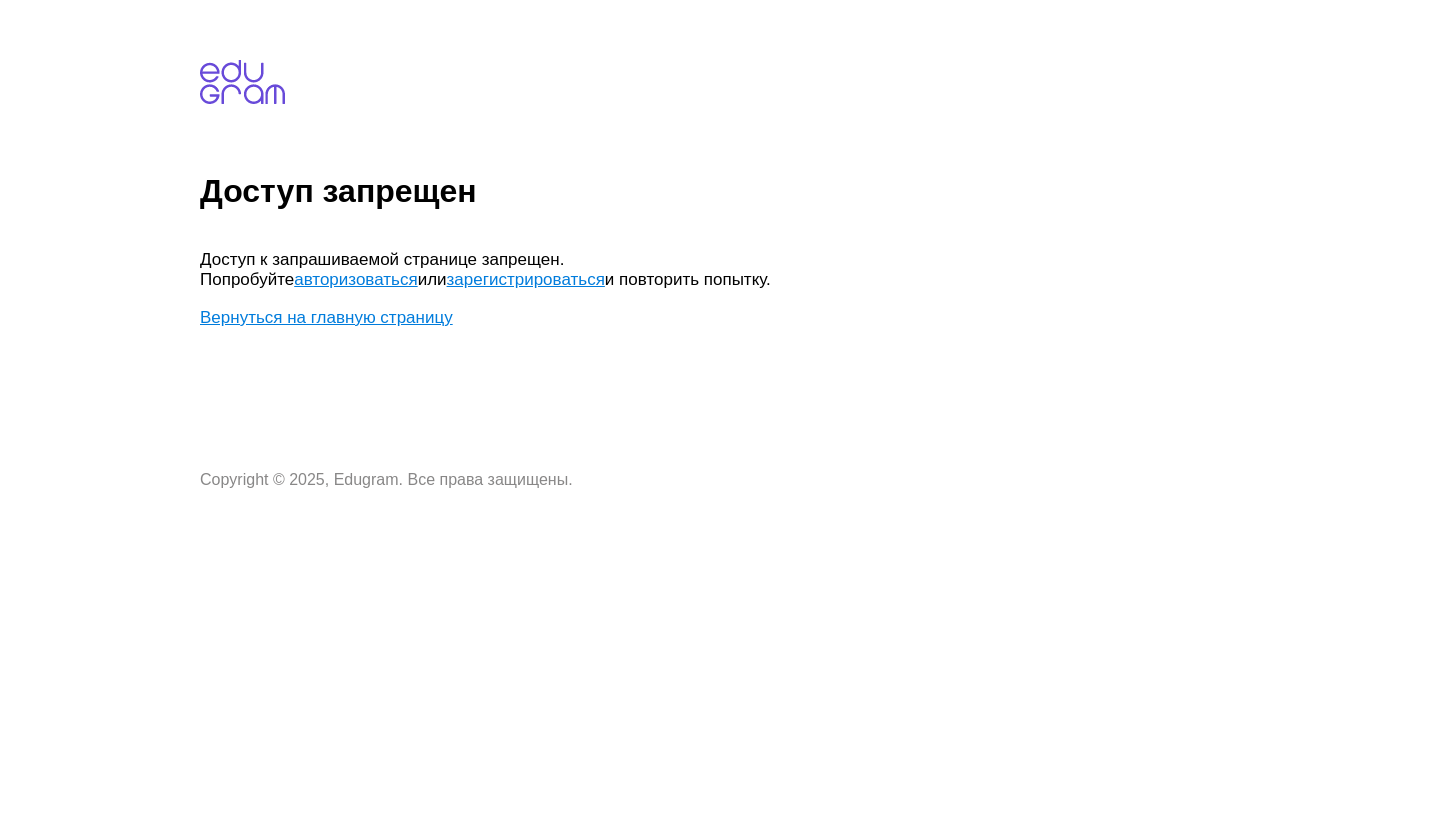 scroll, scrollTop: 0, scrollLeft: 0, axis: both 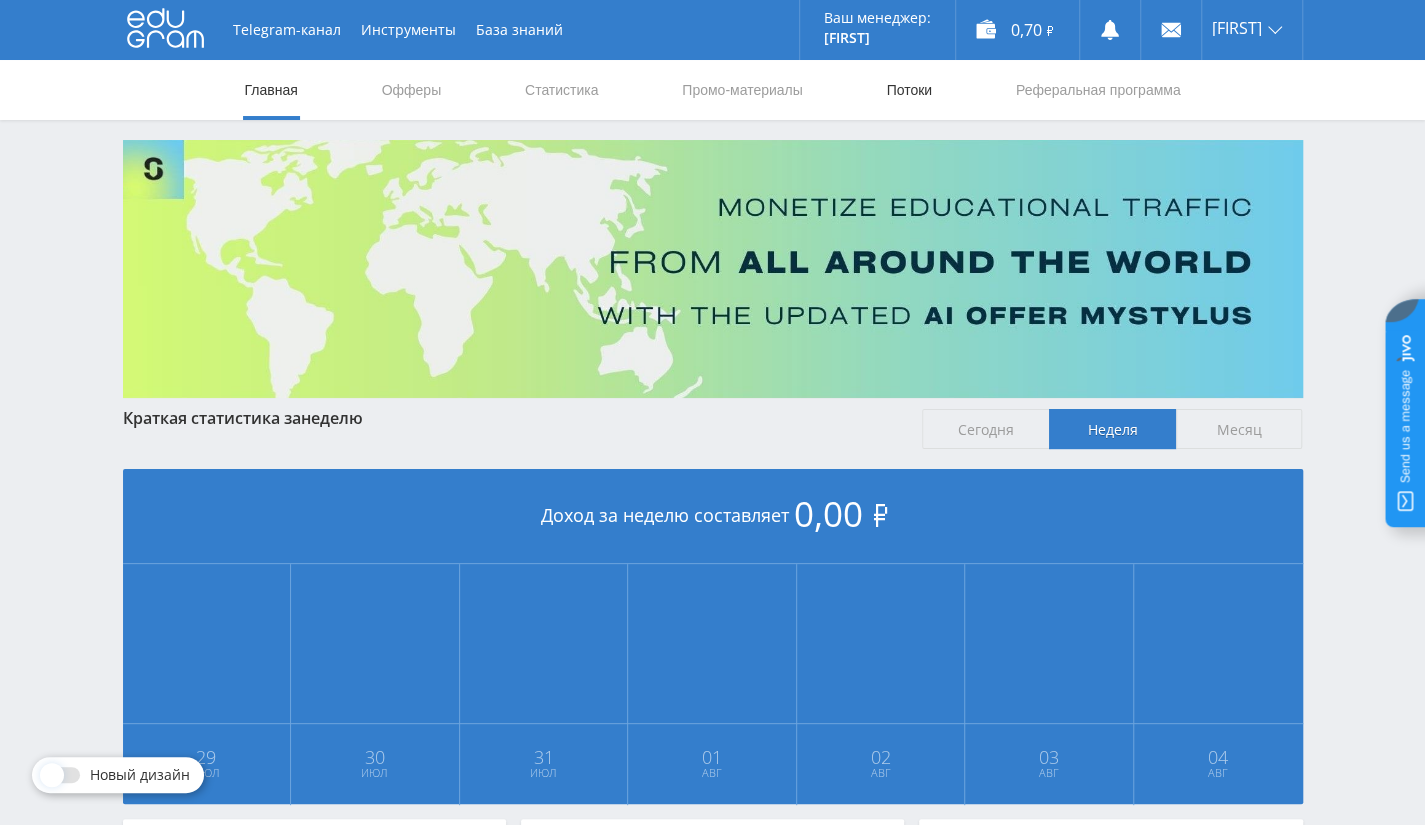 click on "Потоки" at bounding box center [909, 90] 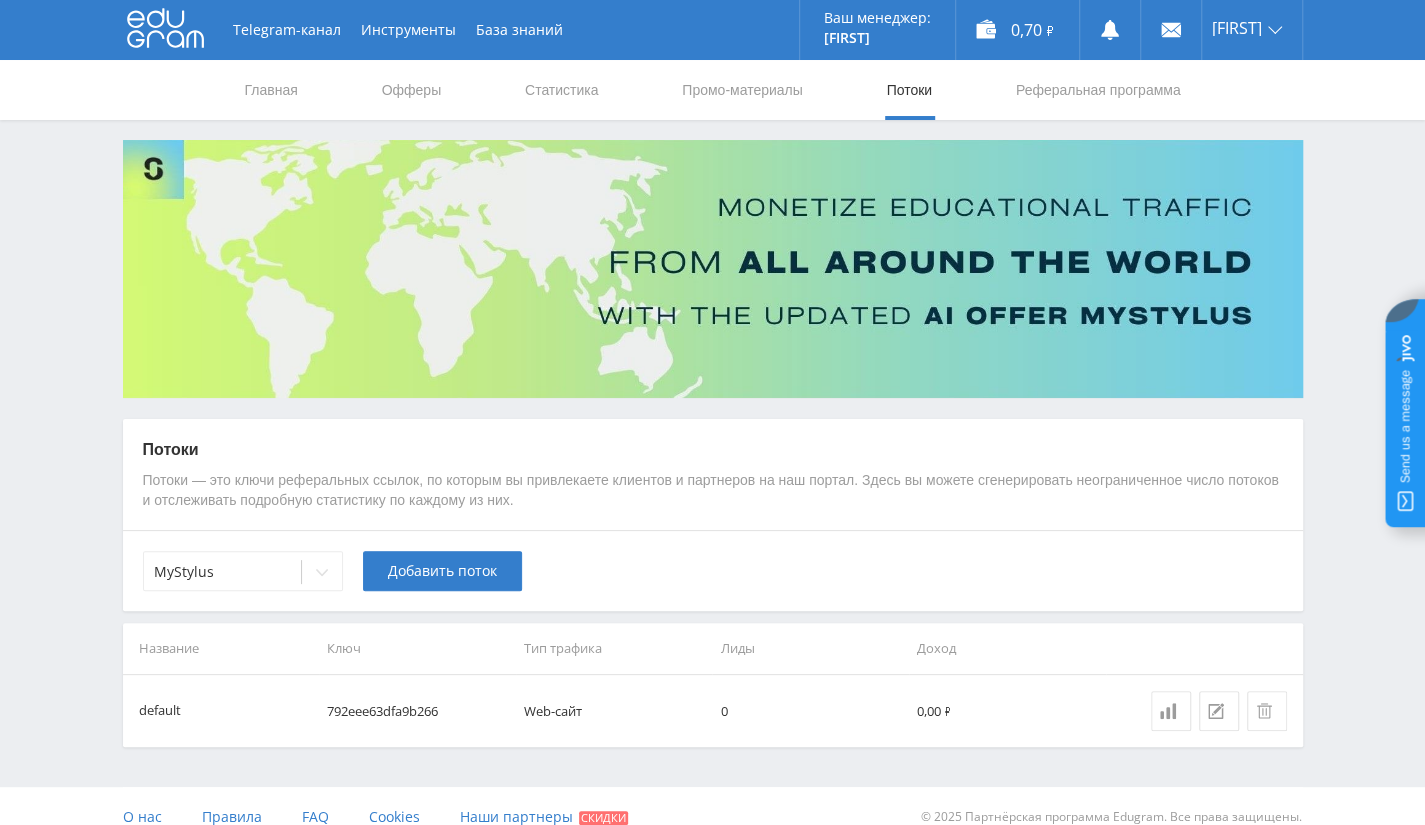 scroll, scrollTop: 1, scrollLeft: 0, axis: vertical 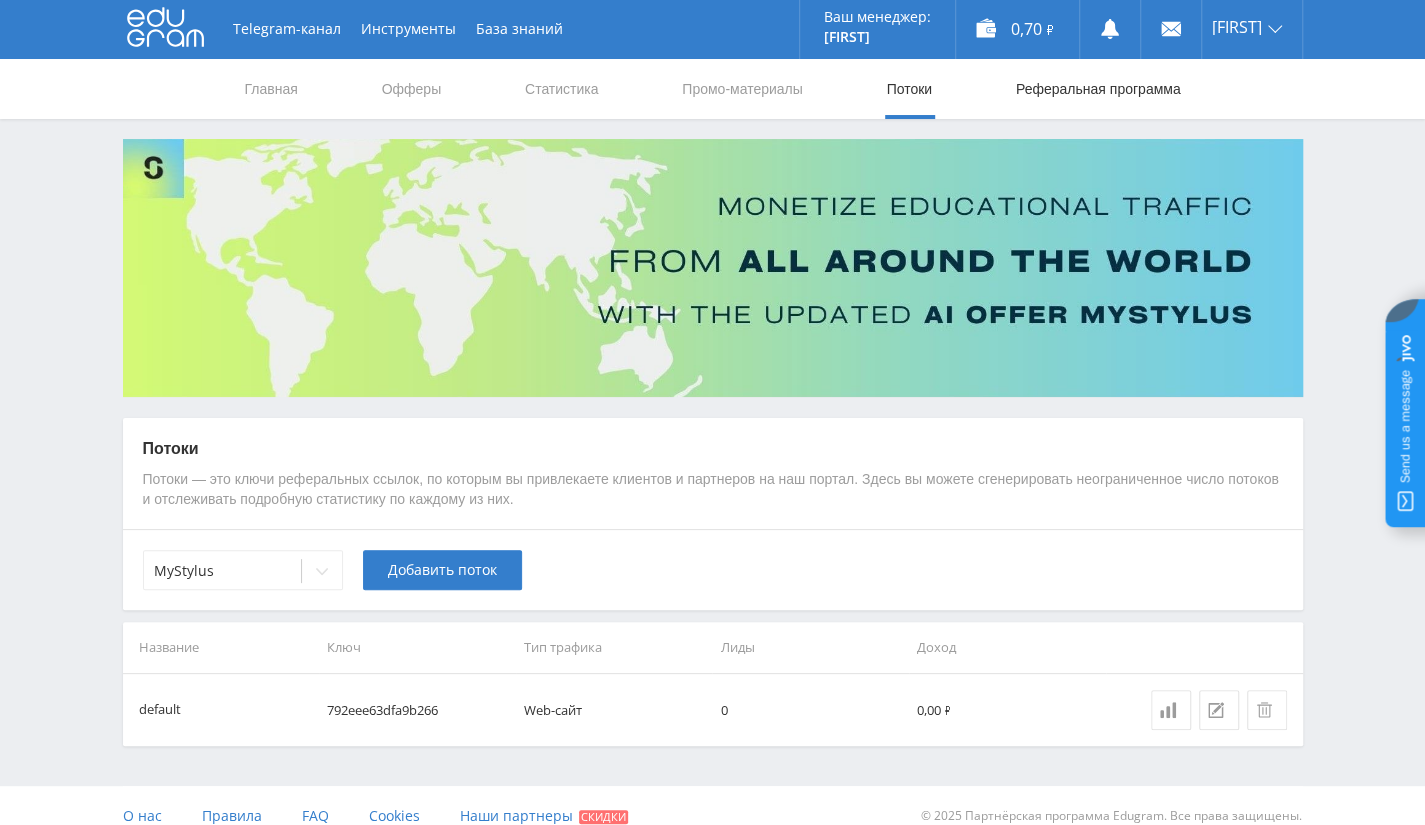 click on "Реферальная программа" at bounding box center (1098, 89) 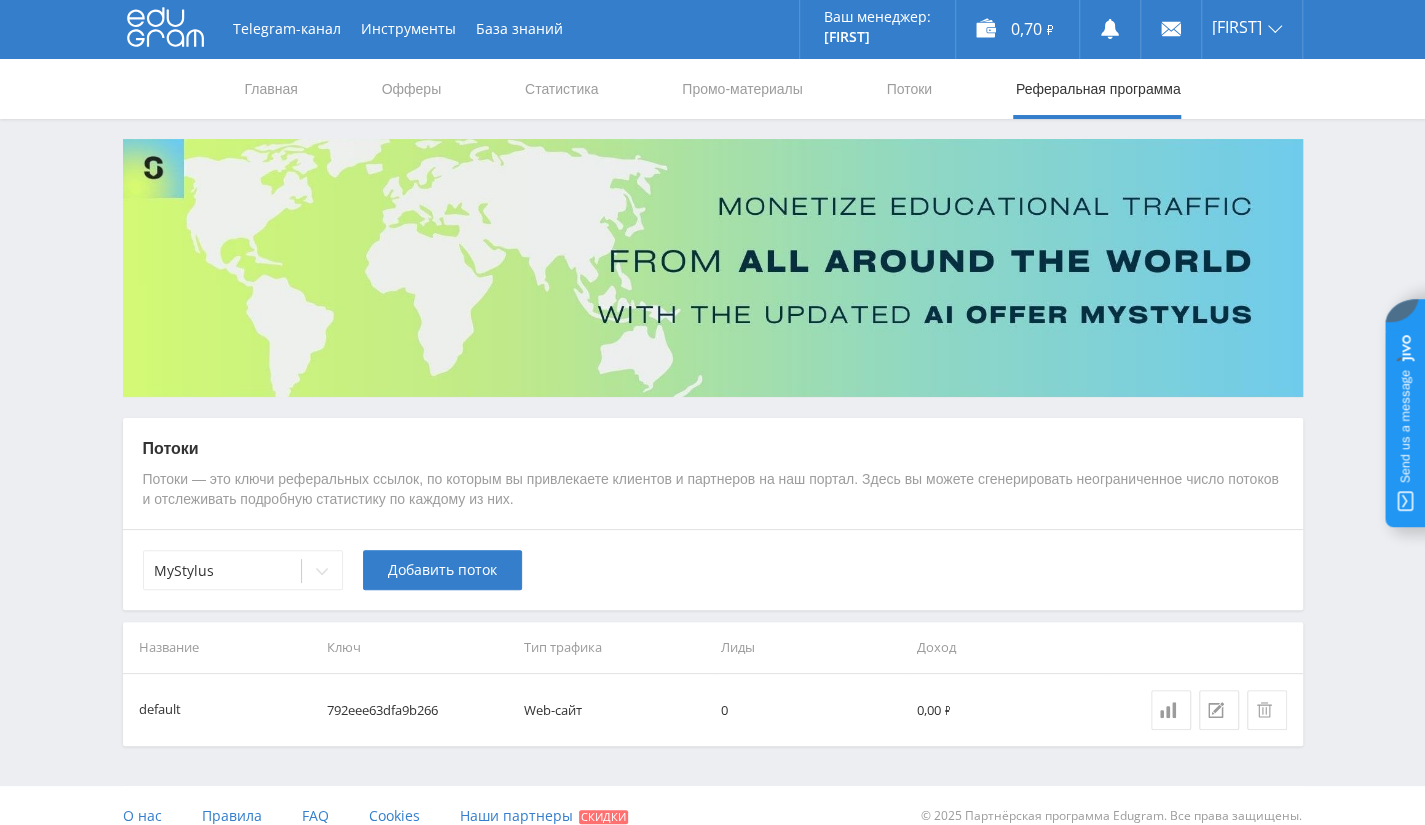 scroll, scrollTop: 0, scrollLeft: 0, axis: both 